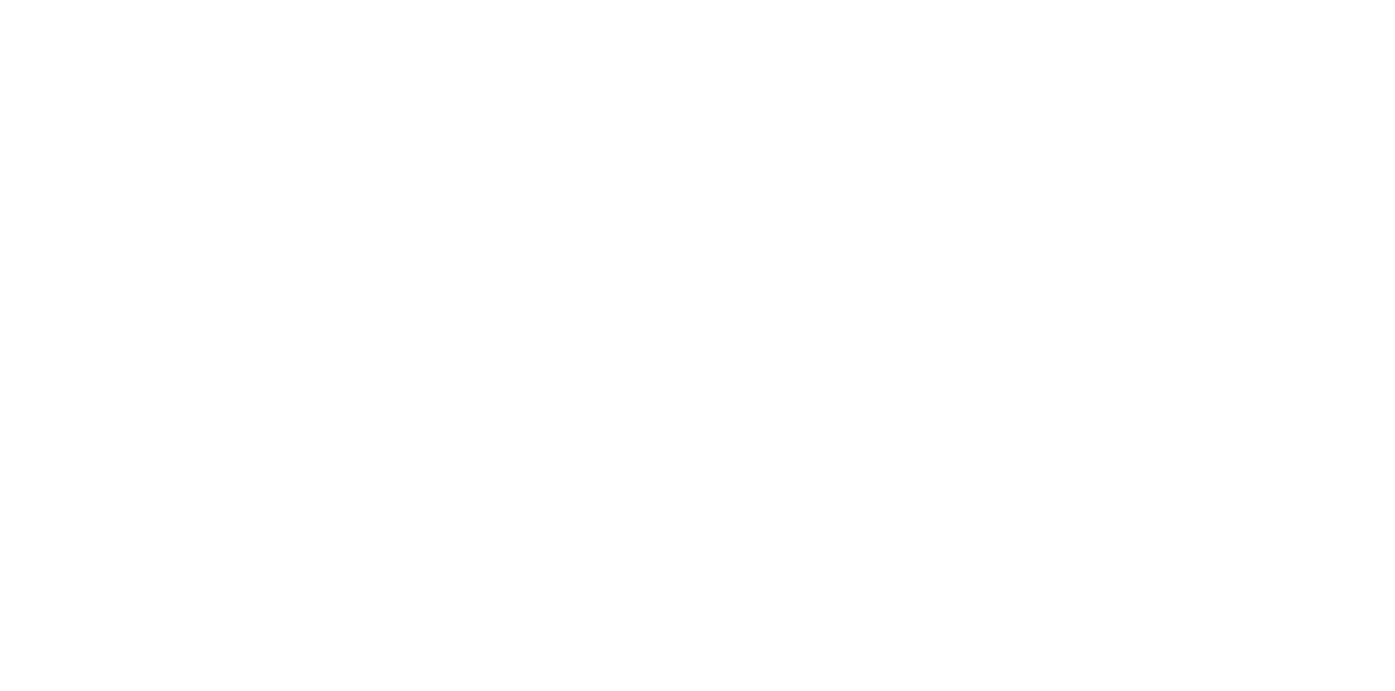 scroll, scrollTop: 0, scrollLeft: 0, axis: both 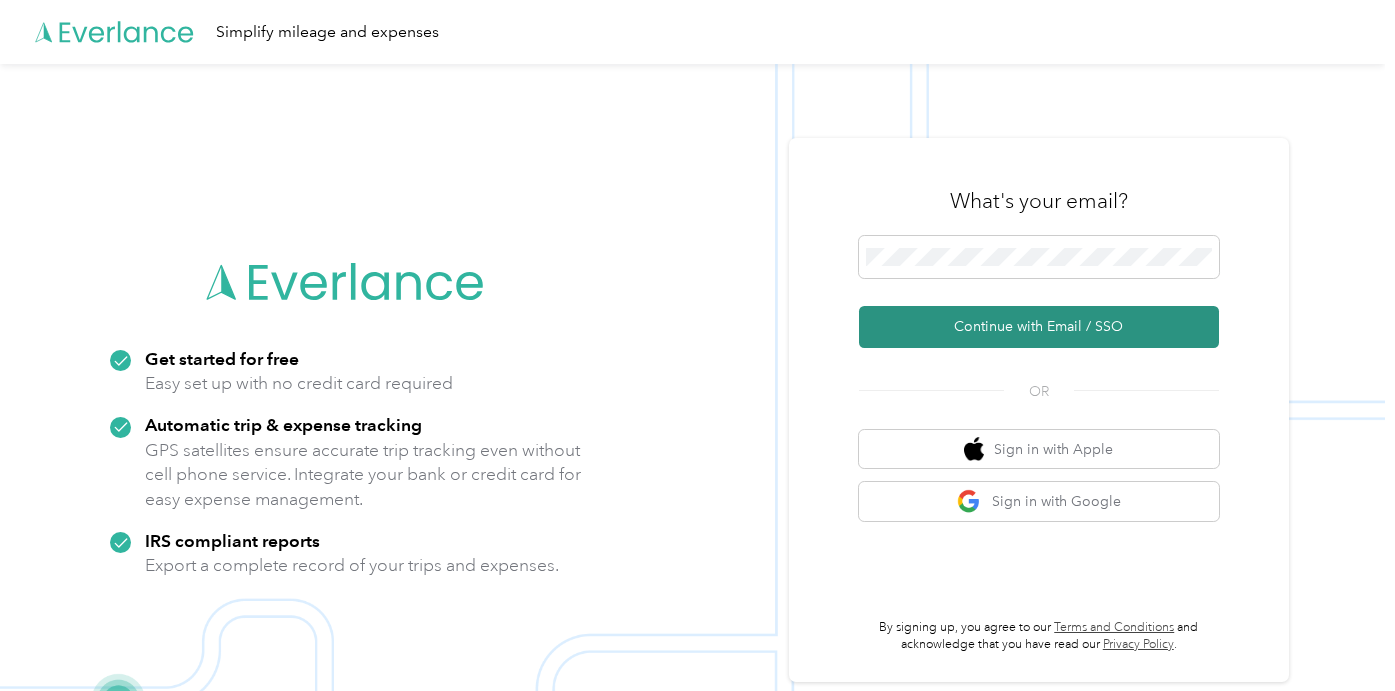 click on "Continue with Email / SSO" at bounding box center (1039, 327) 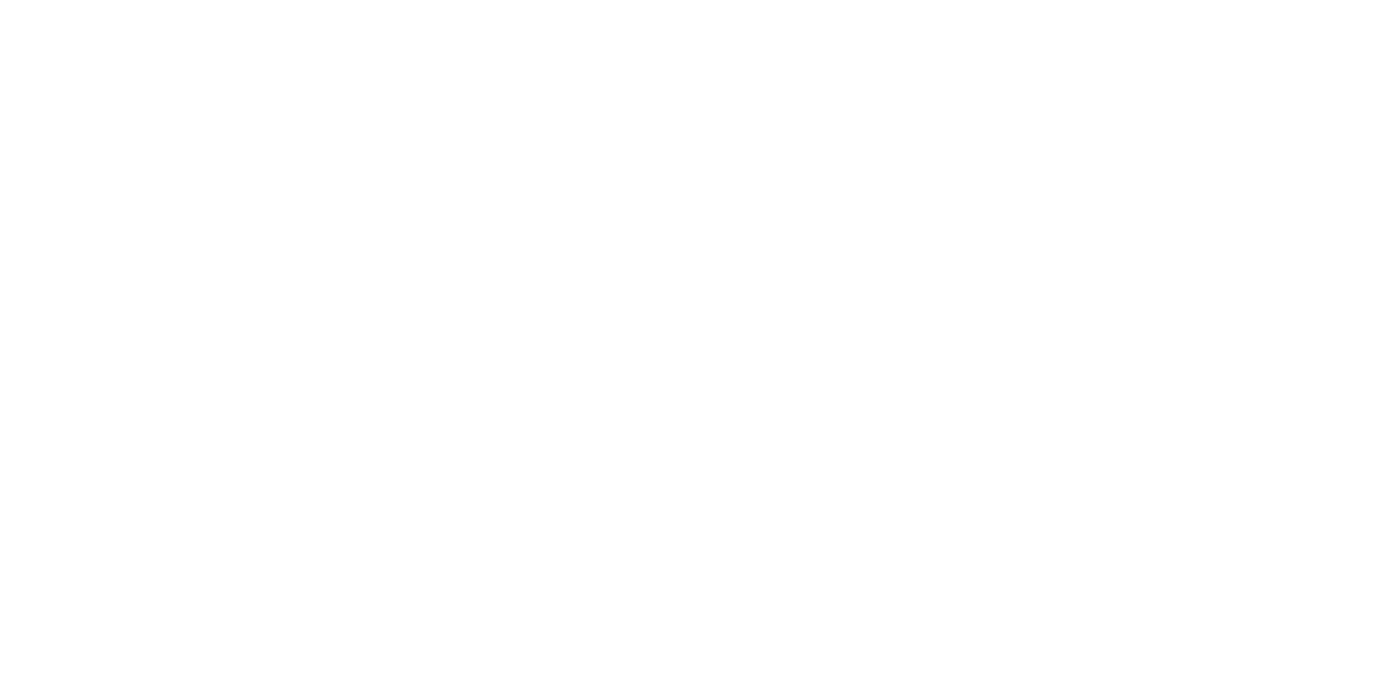 scroll, scrollTop: 0, scrollLeft: 0, axis: both 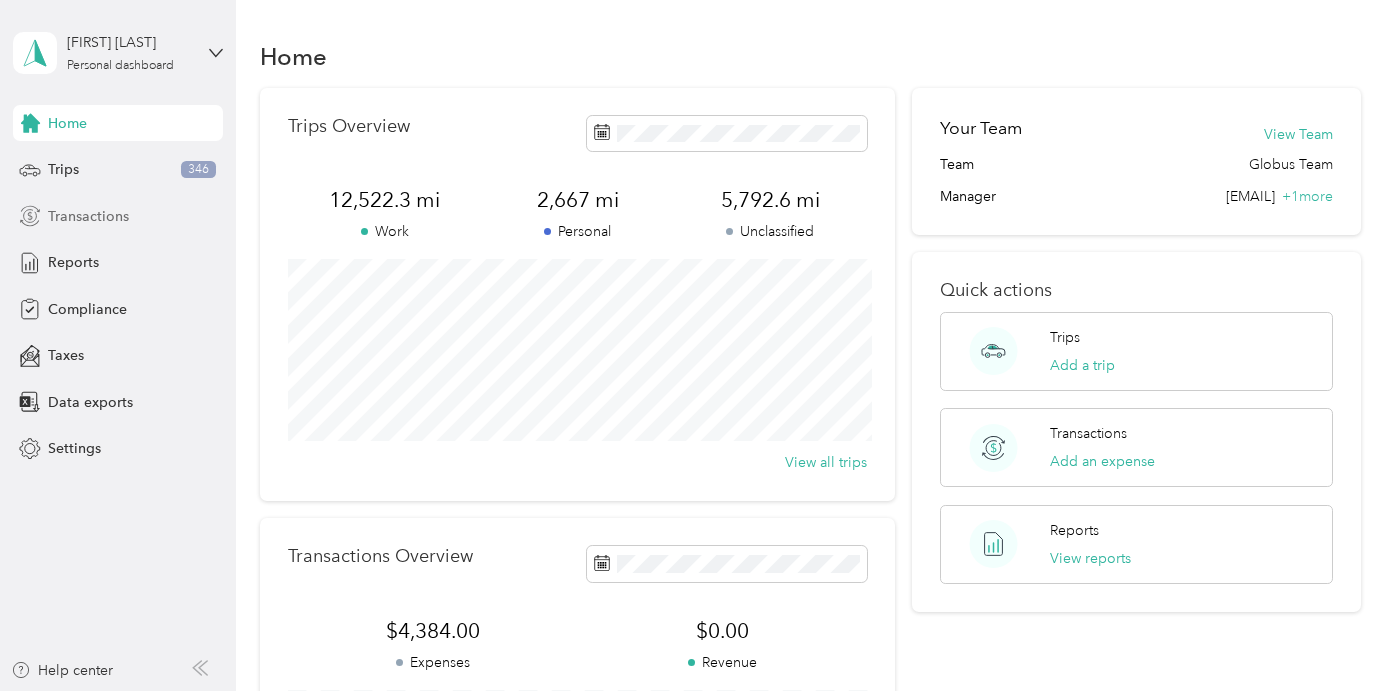 click on "Transactions" at bounding box center (88, 216) 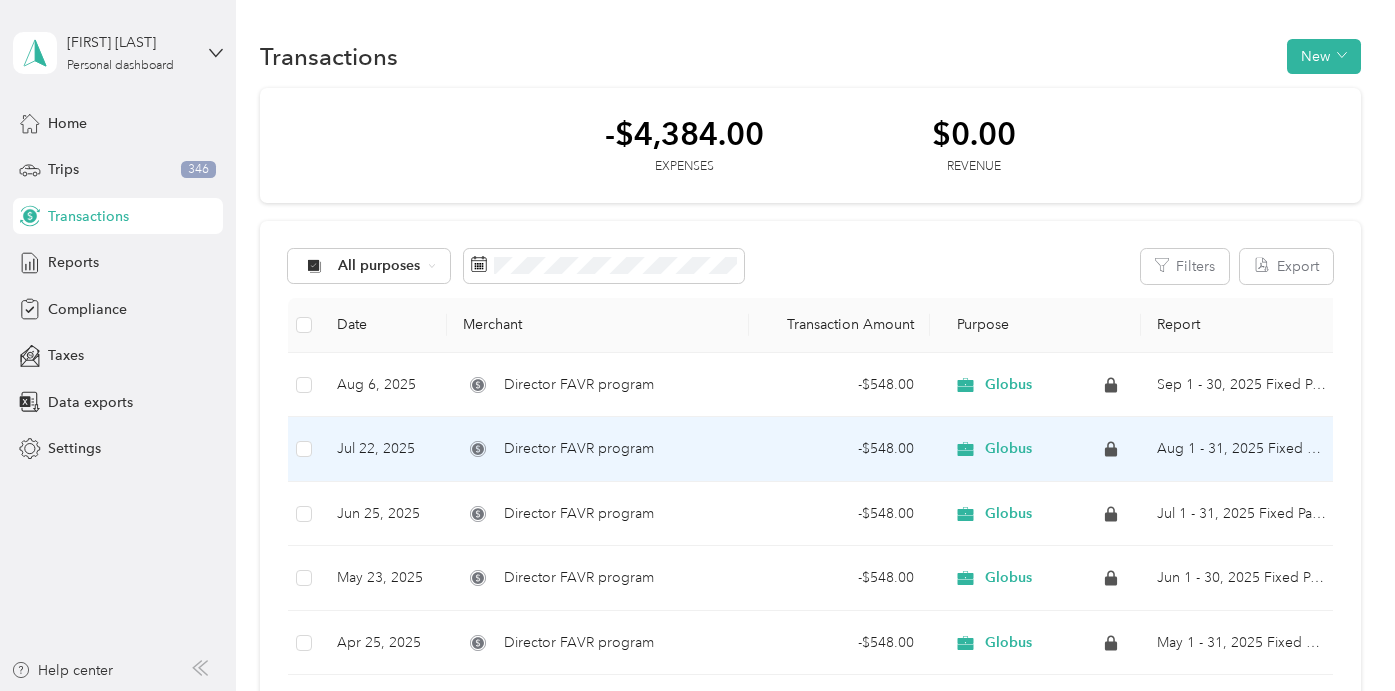 click on "Globus" at bounding box center (1037, 449) 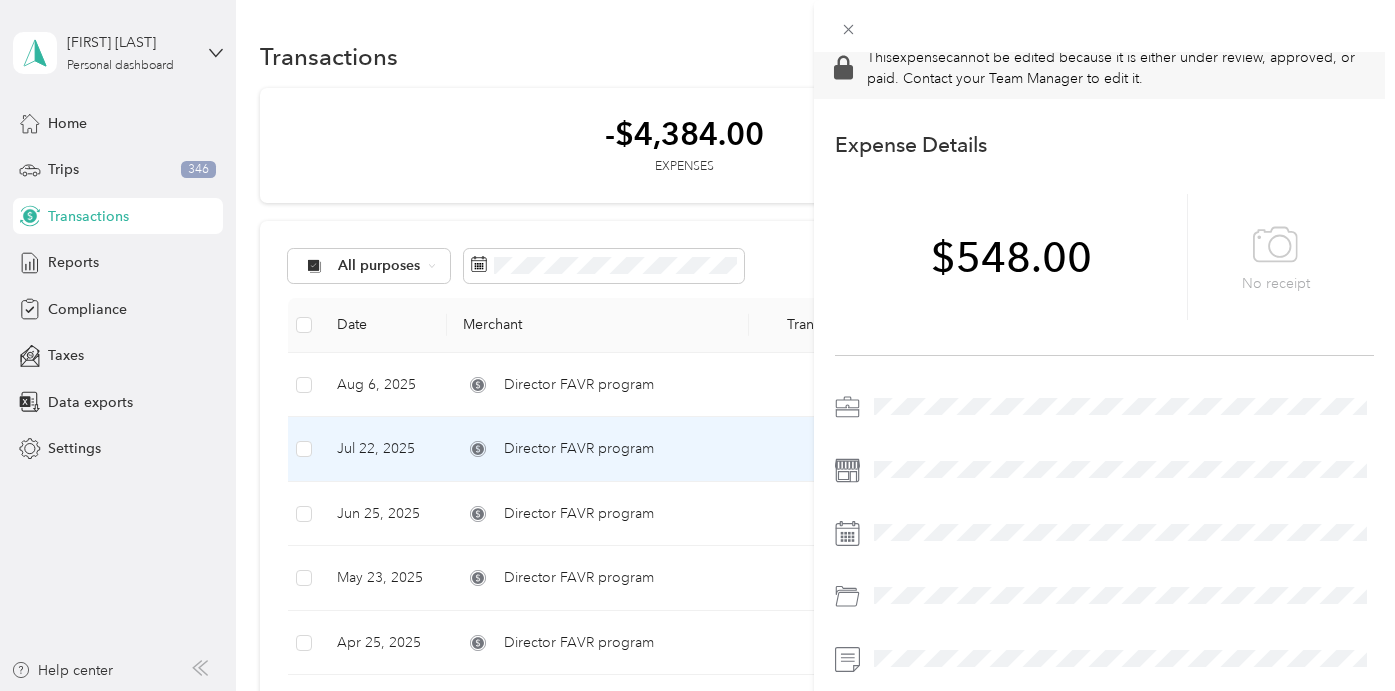 scroll, scrollTop: 0, scrollLeft: 0, axis: both 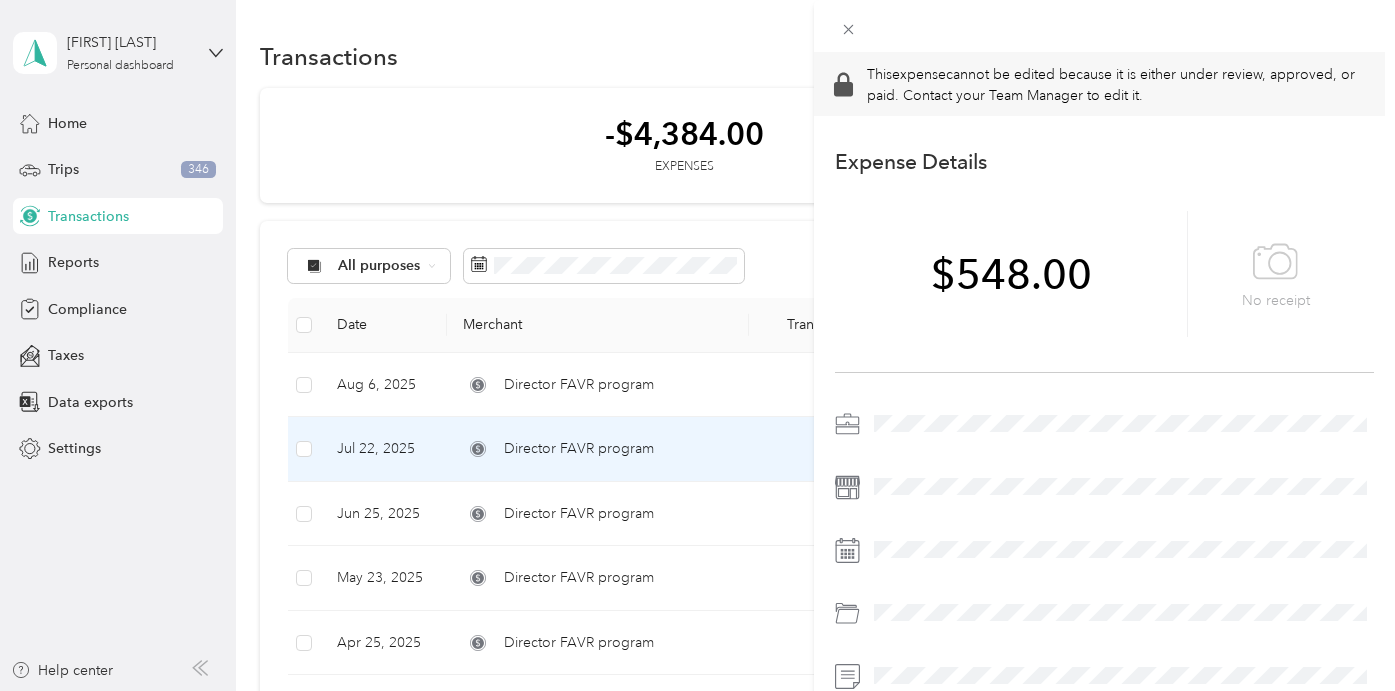 click on "This expense cannot be edited because it is either under review, approved, or paid. Contact your Team Manager to edit it. Expense Details Save $548.00 No receipt [DATE] - [DATE] Fixed Payment Paid" at bounding box center (697, 345) 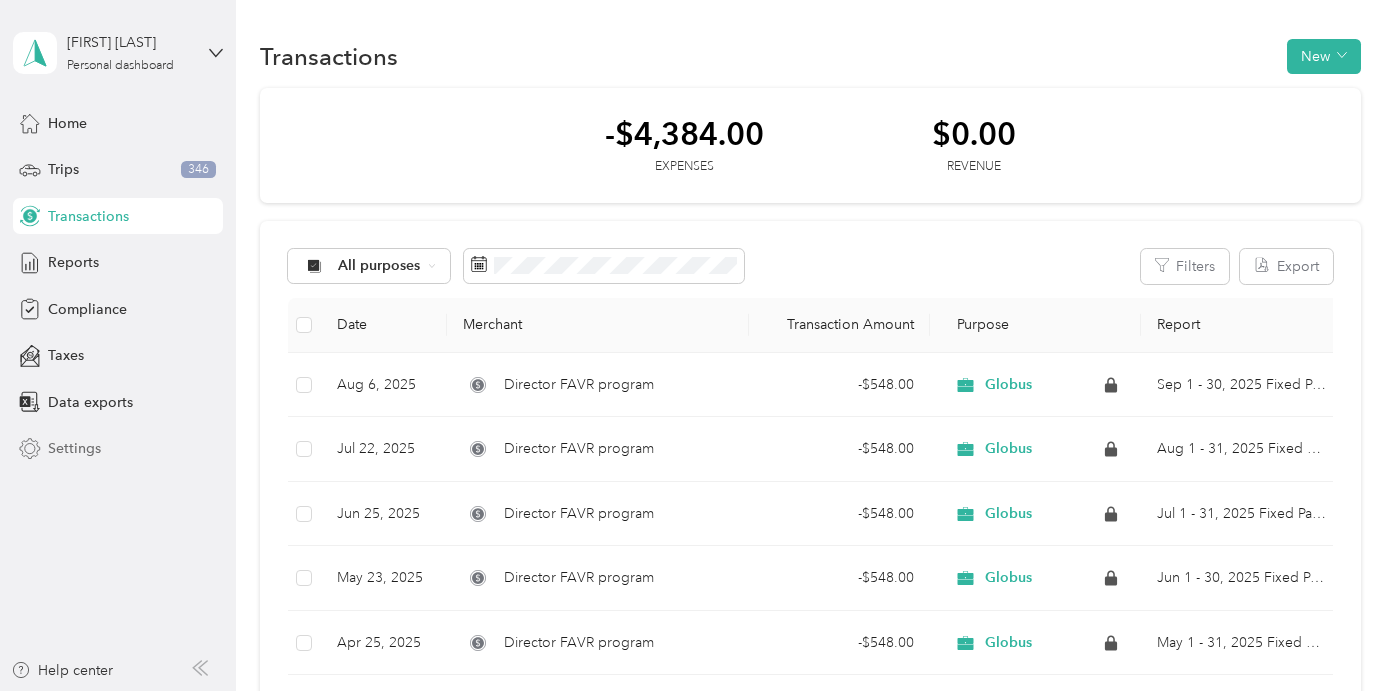 click on "Settings" at bounding box center (74, 448) 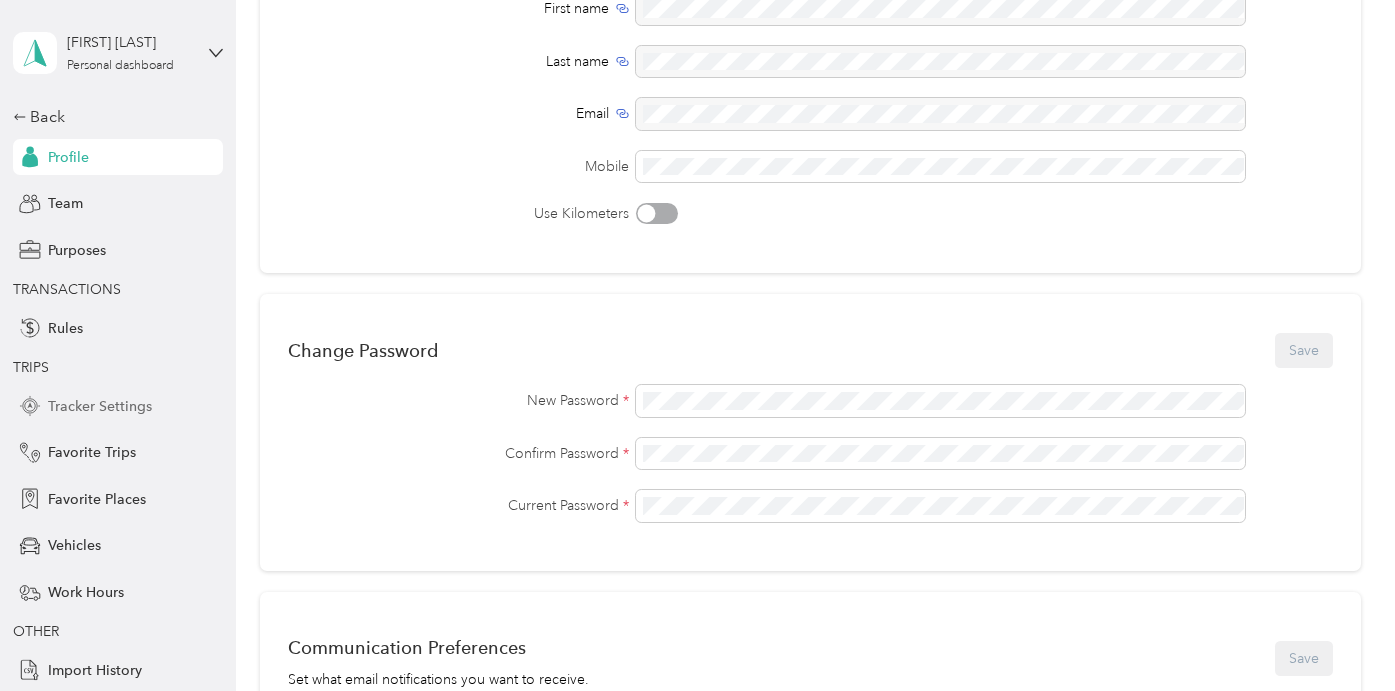 scroll, scrollTop: 0, scrollLeft: 0, axis: both 